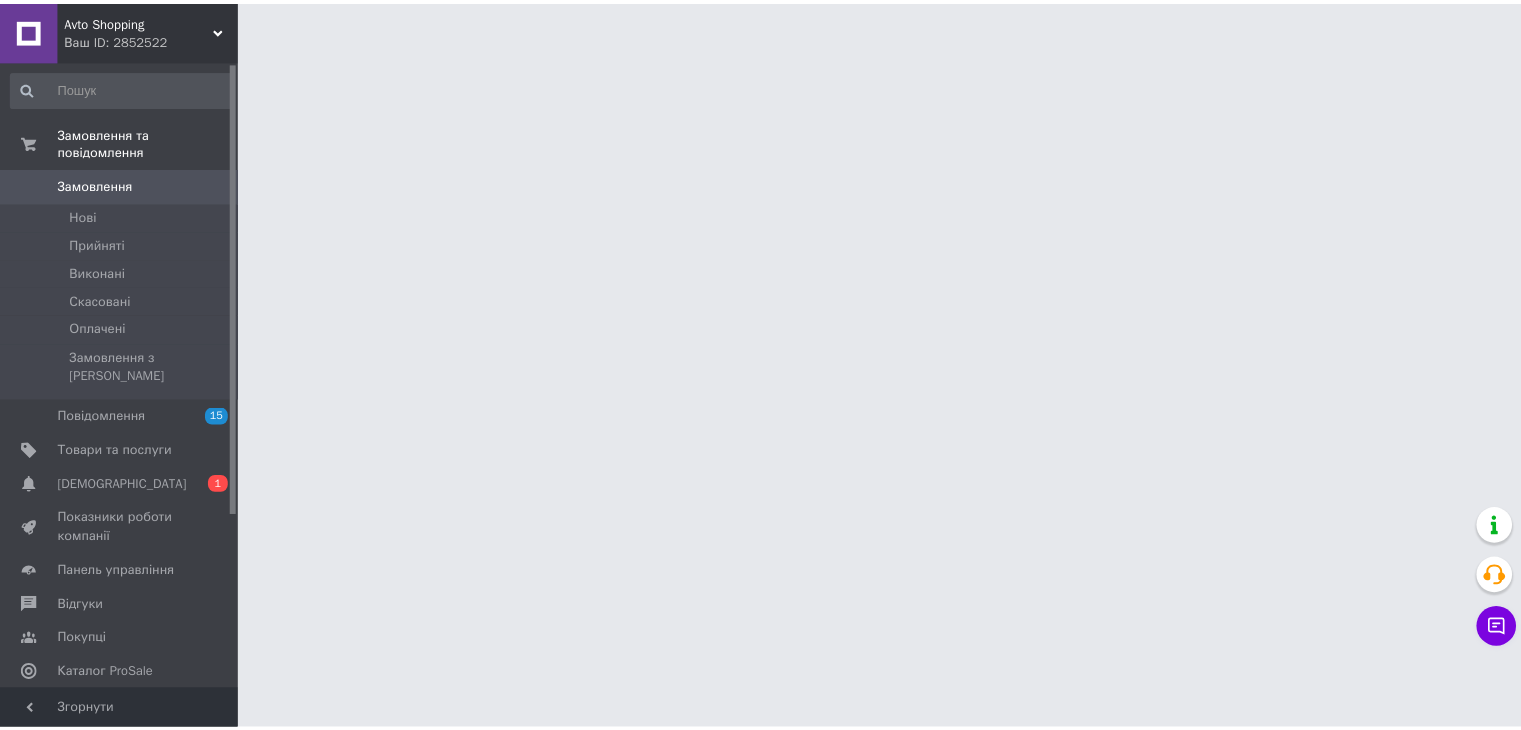 scroll, scrollTop: 0, scrollLeft: 0, axis: both 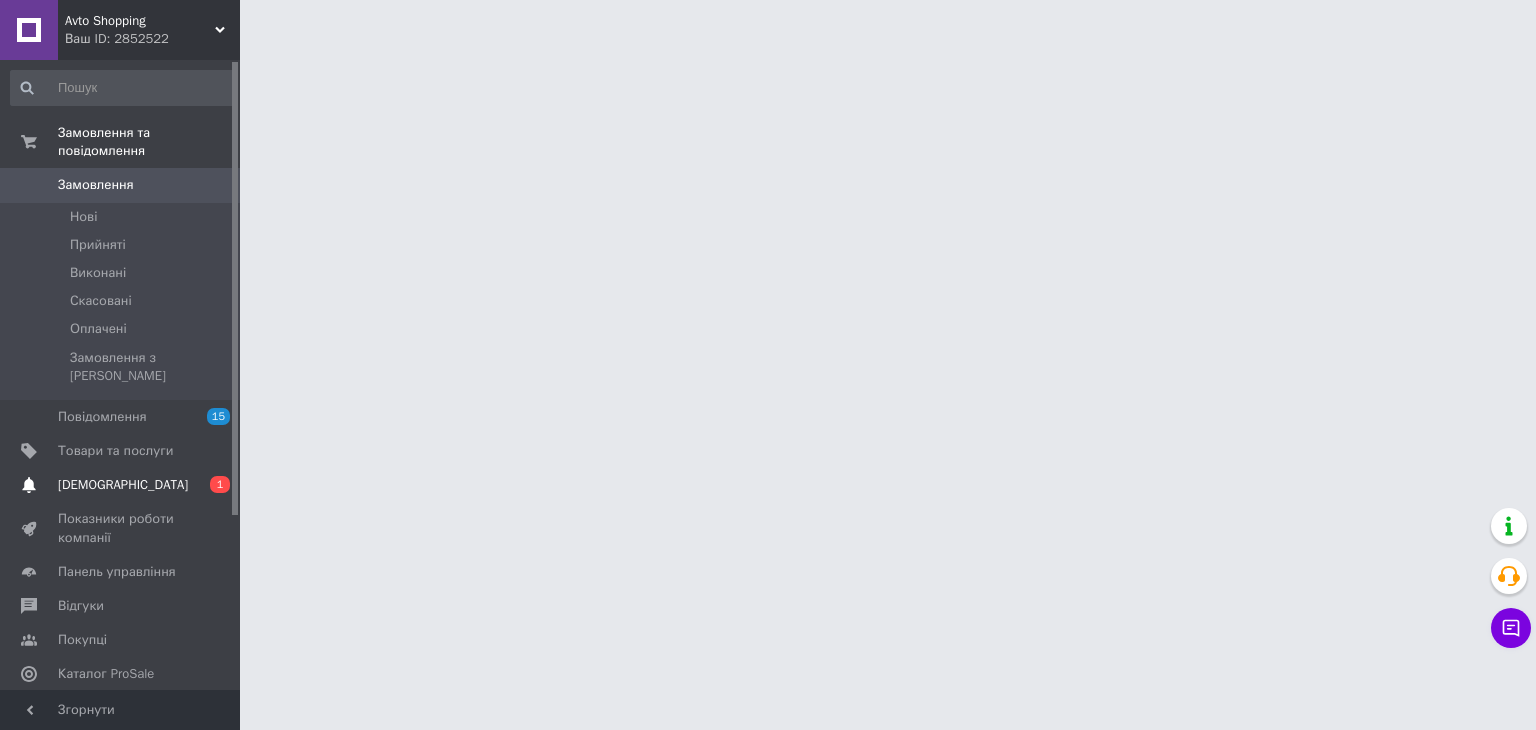 click on "[DEMOGRAPHIC_DATA]" at bounding box center (121, 485) 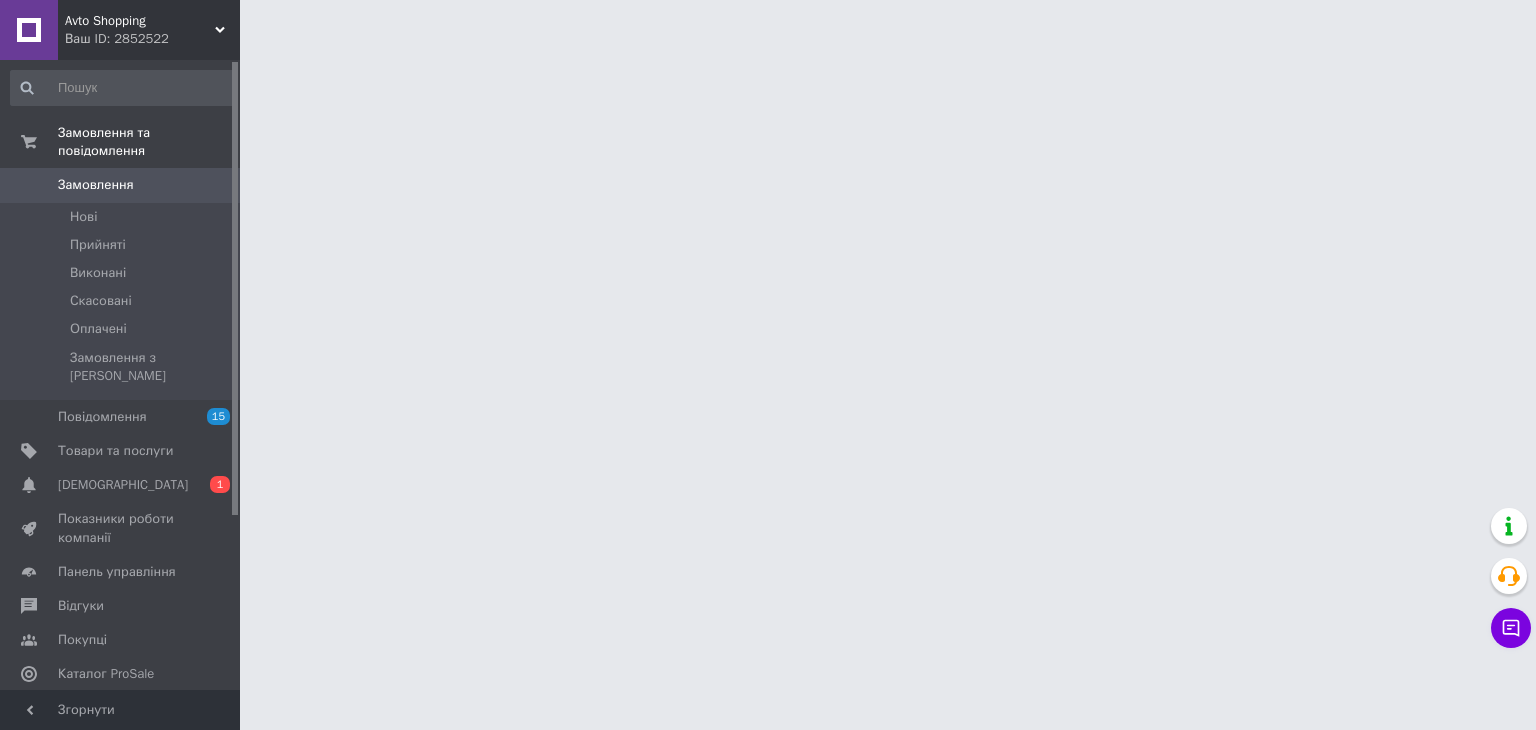 click on "Аналітика" at bounding box center [121, 709] 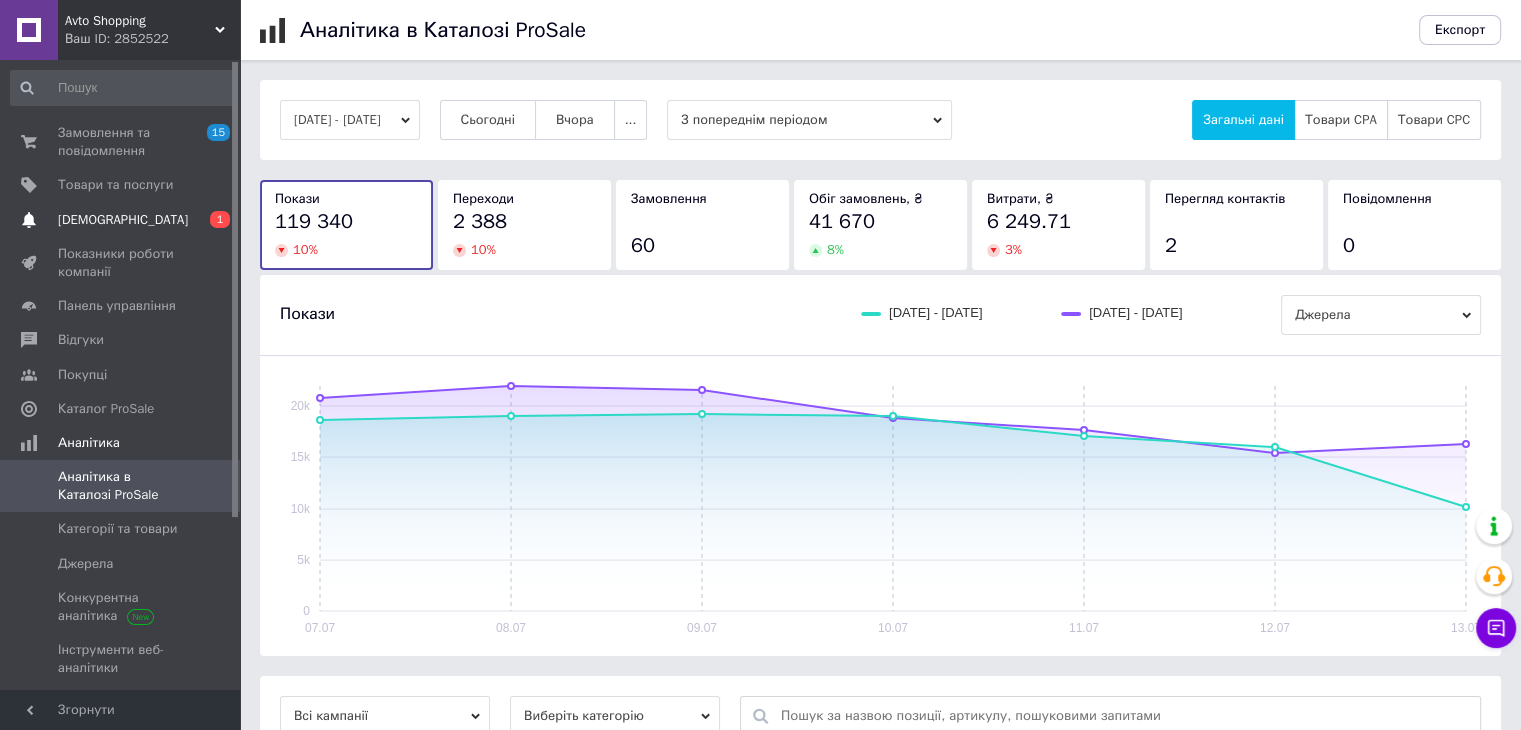 click on "[DEMOGRAPHIC_DATA]" at bounding box center (123, 220) 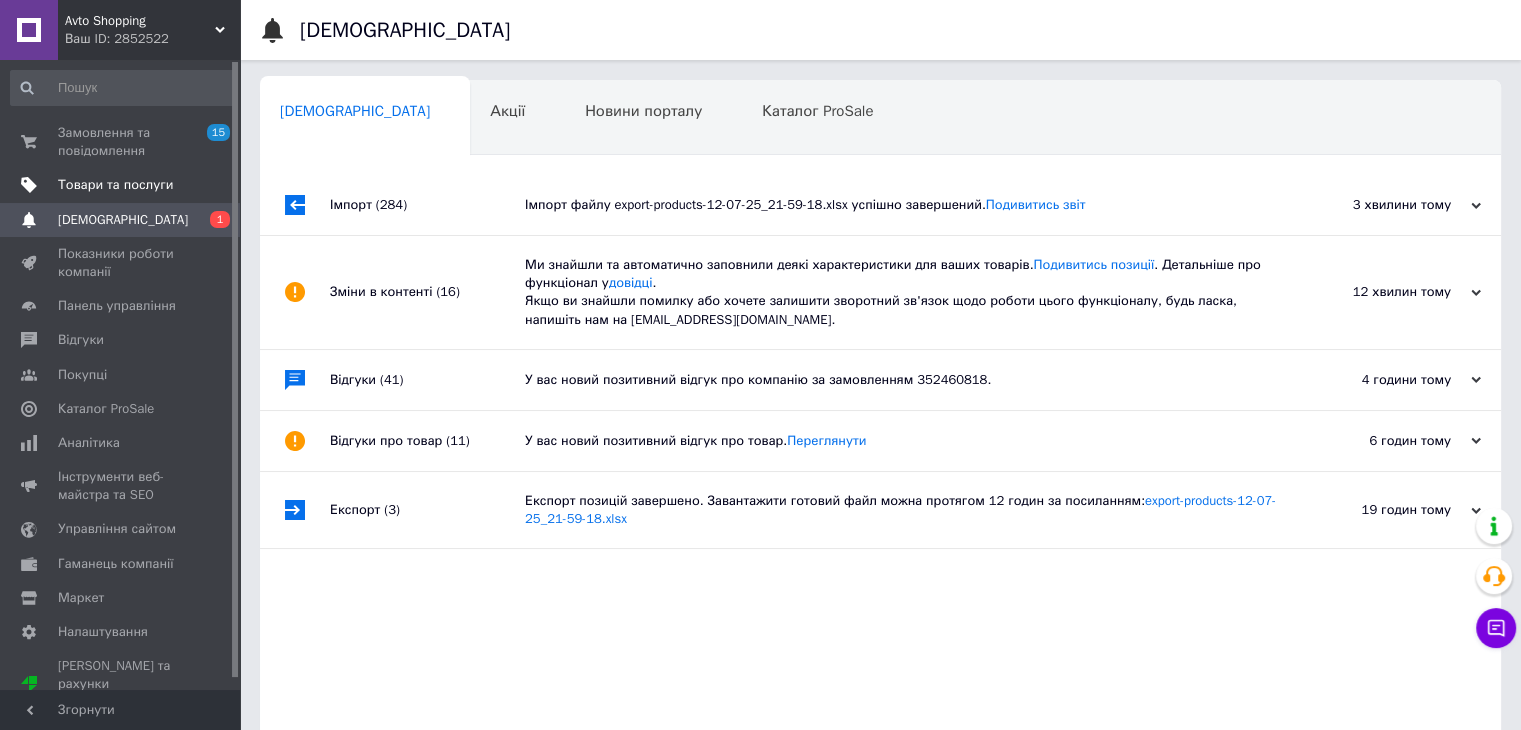 click on "Товари та послуги" at bounding box center (115, 185) 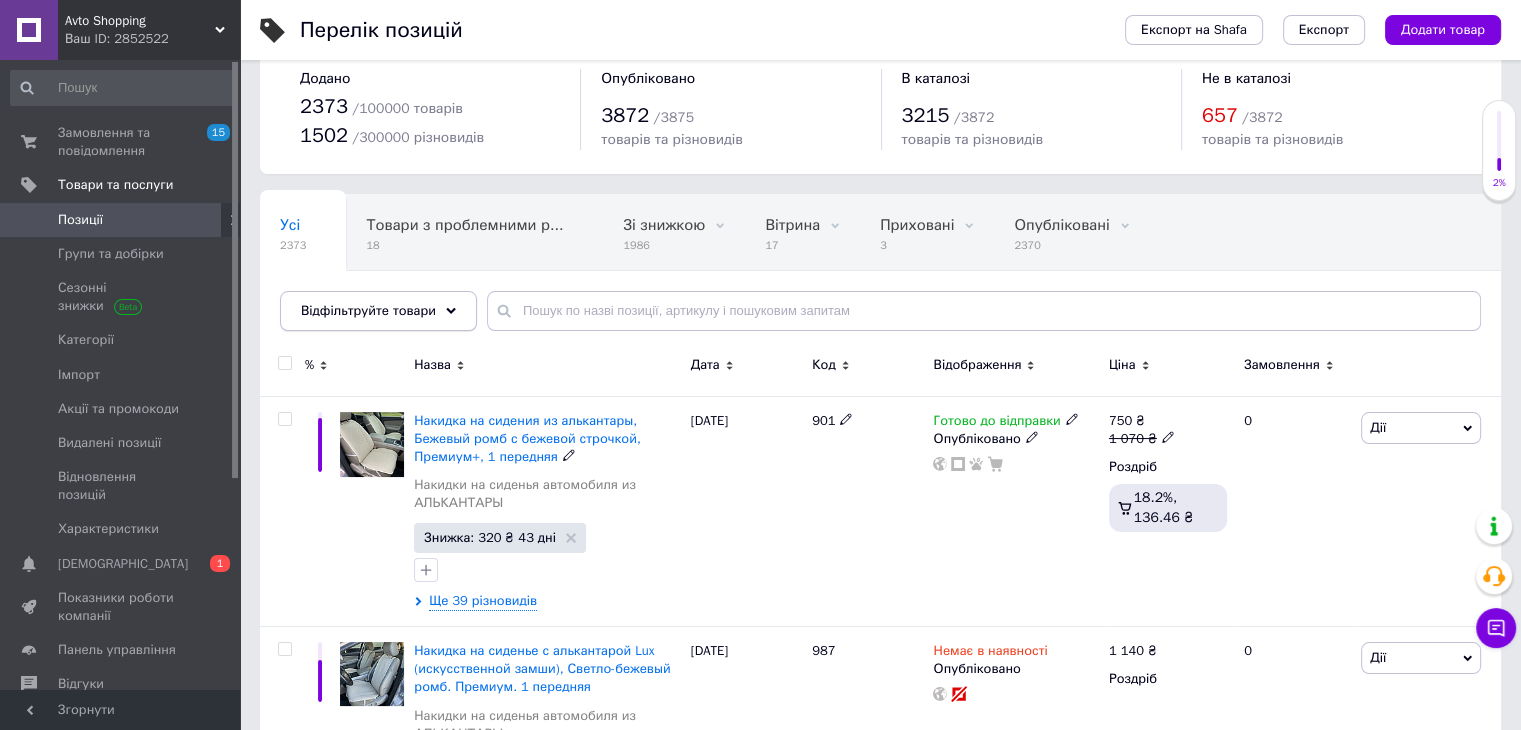 scroll, scrollTop: 0, scrollLeft: 0, axis: both 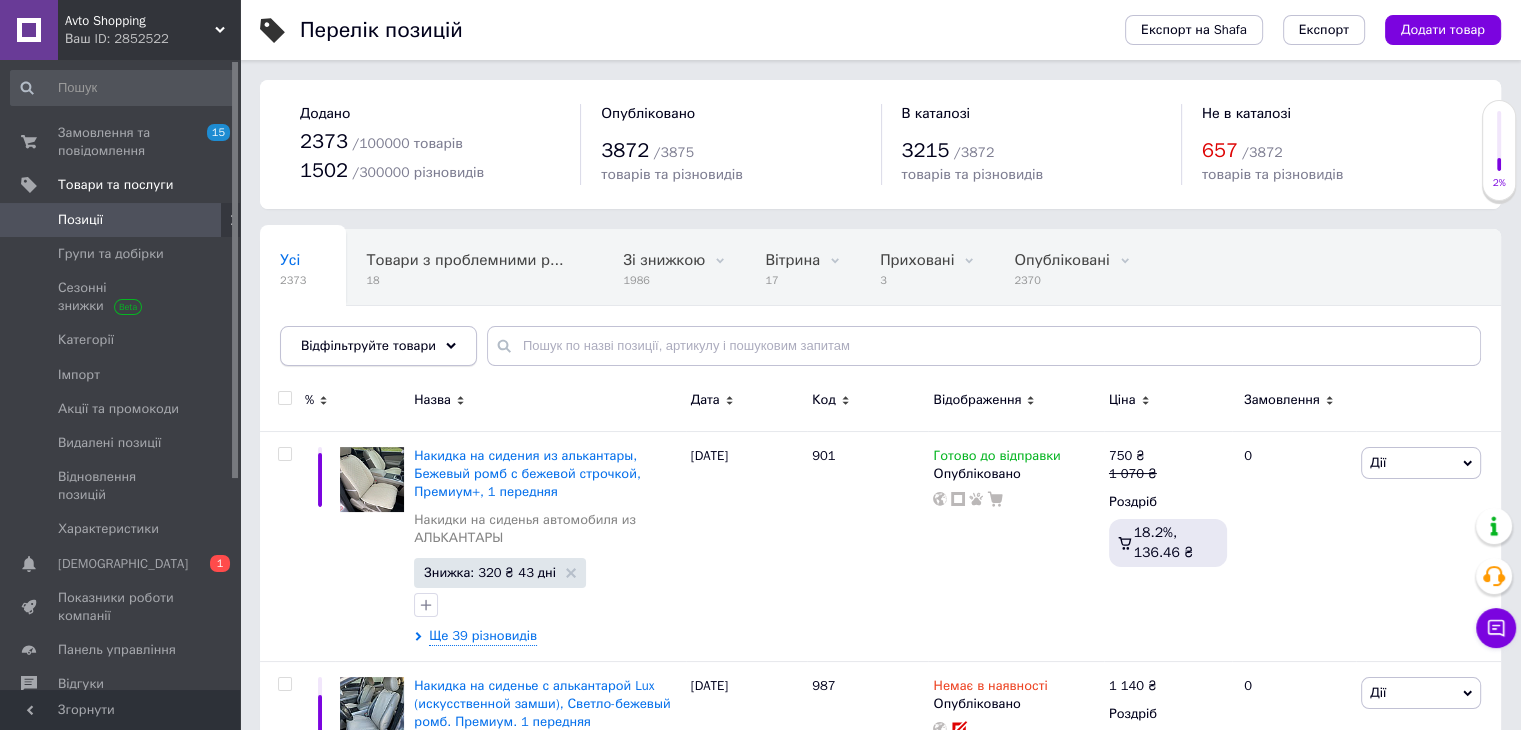 click 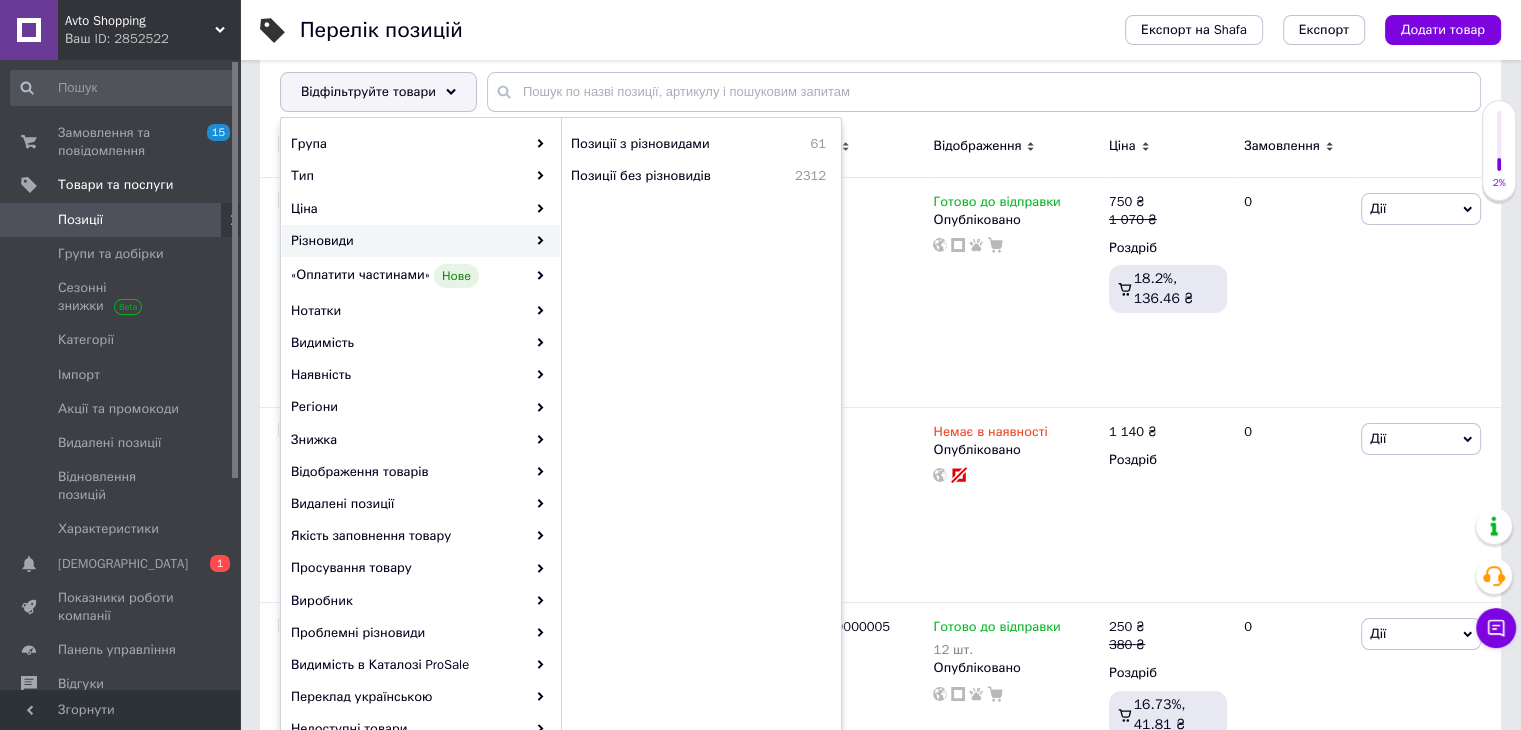 scroll, scrollTop: 300, scrollLeft: 0, axis: vertical 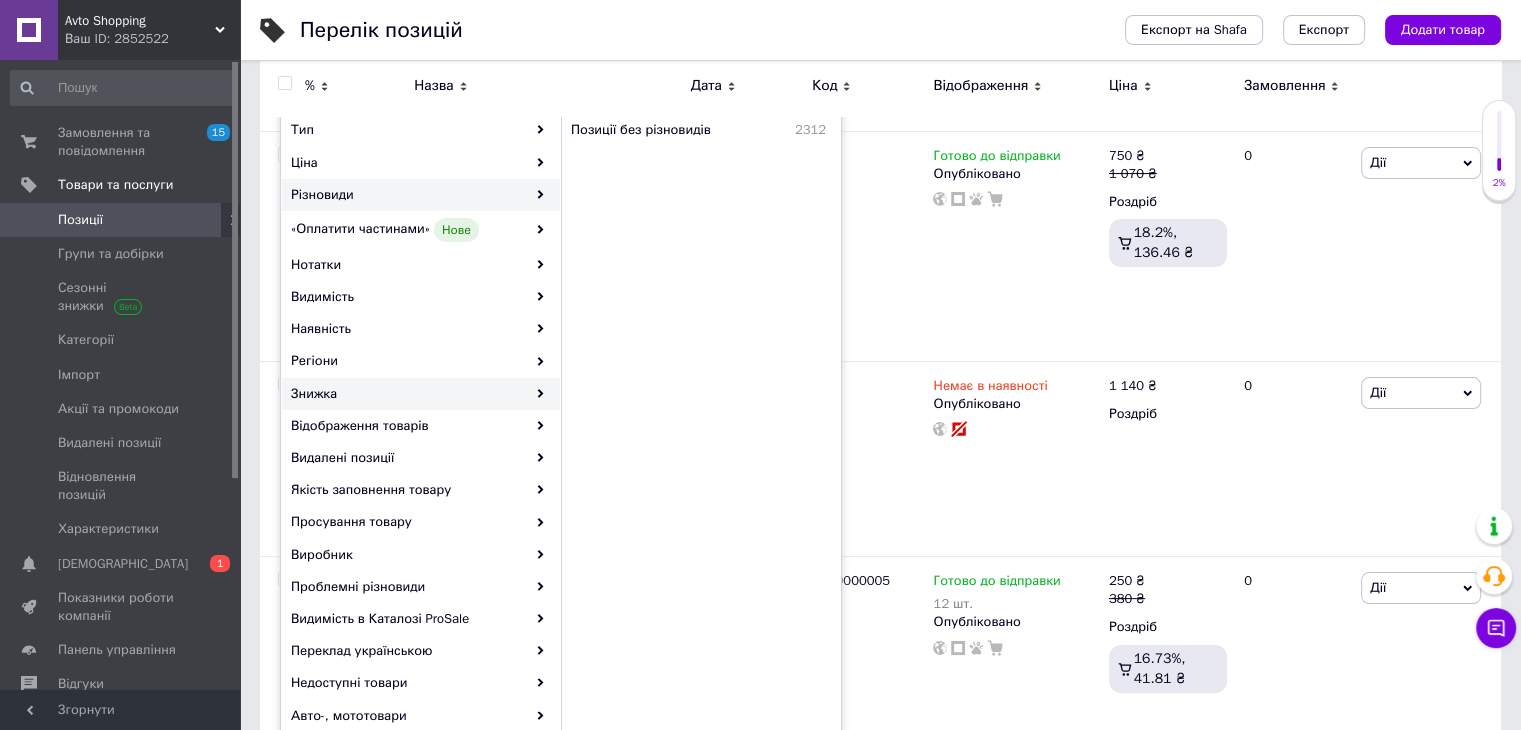 click 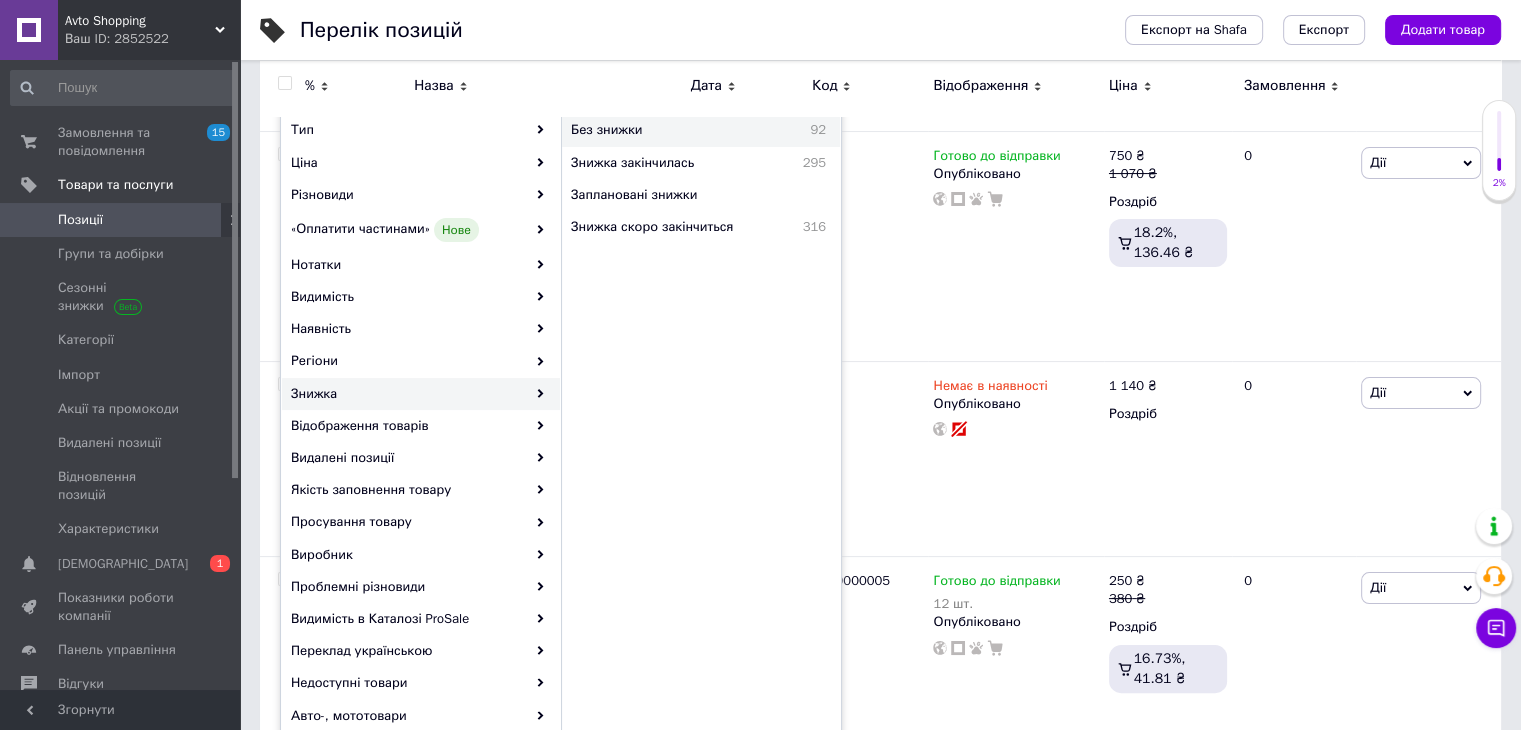 click on "Без знижки" at bounding box center (665, 130) 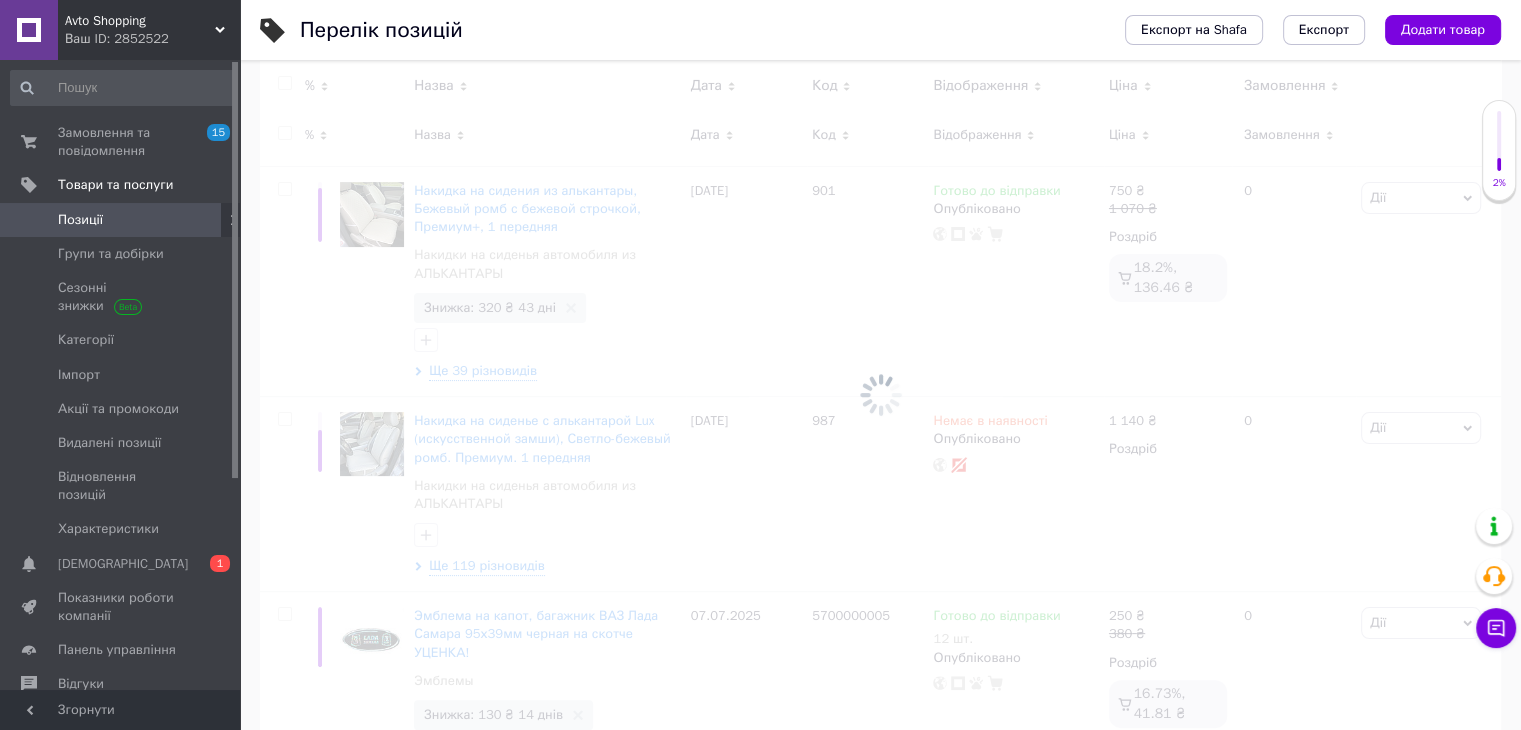 scroll, scrollTop: 0, scrollLeft: 252, axis: horizontal 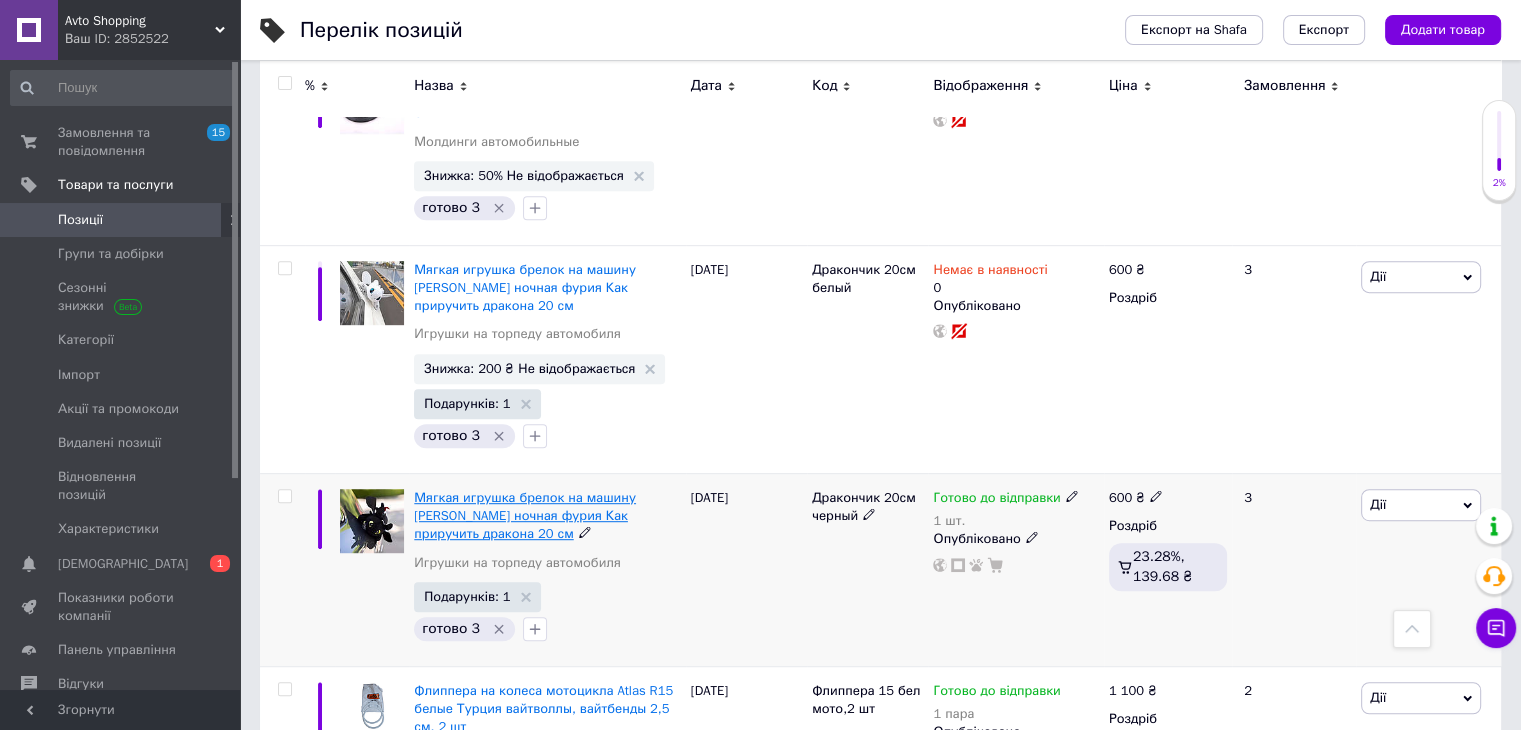 click on "Мягкая игрушка брелок на машину [PERSON_NAME] ночная фурия Как приручить дракона 20 см" at bounding box center (525, 515) 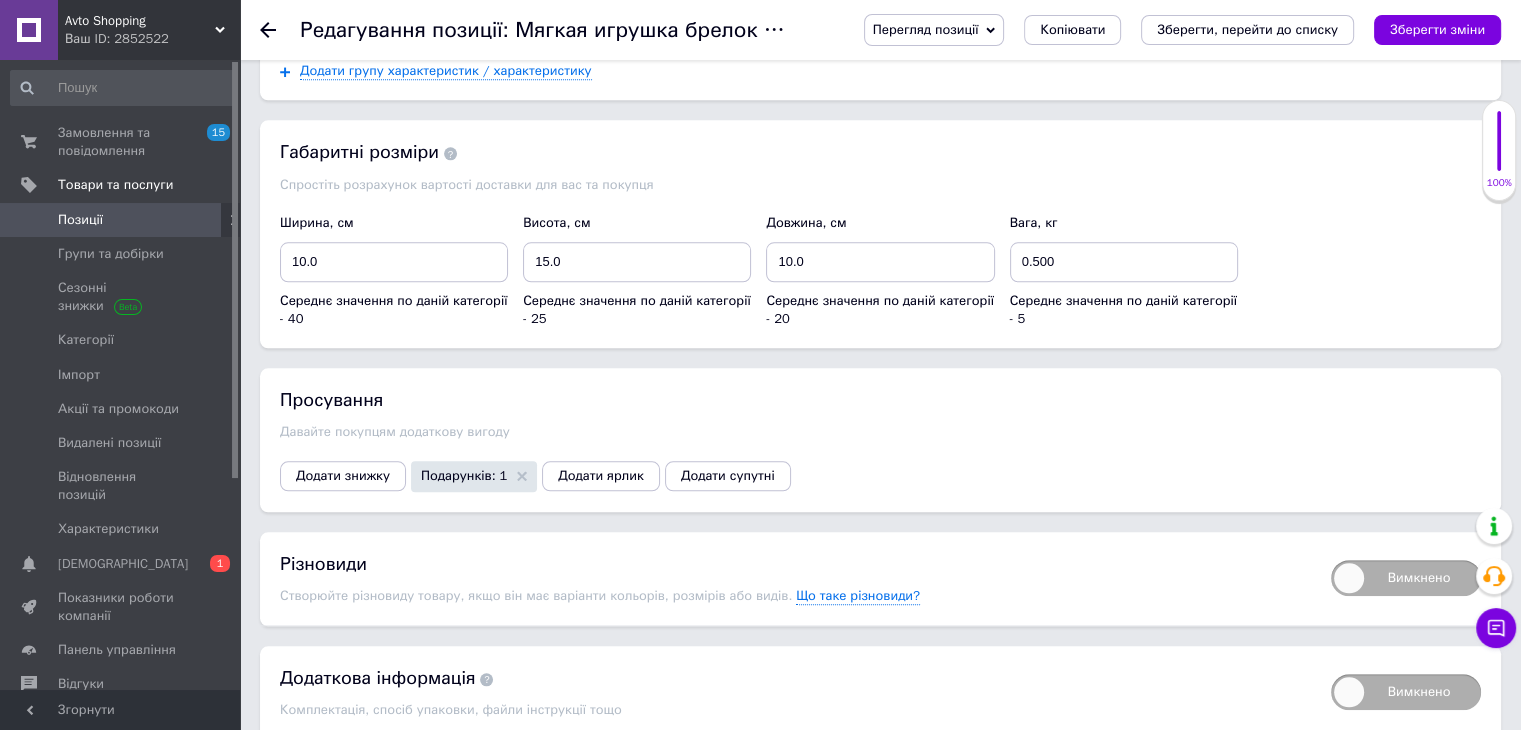 scroll, scrollTop: 2100, scrollLeft: 0, axis: vertical 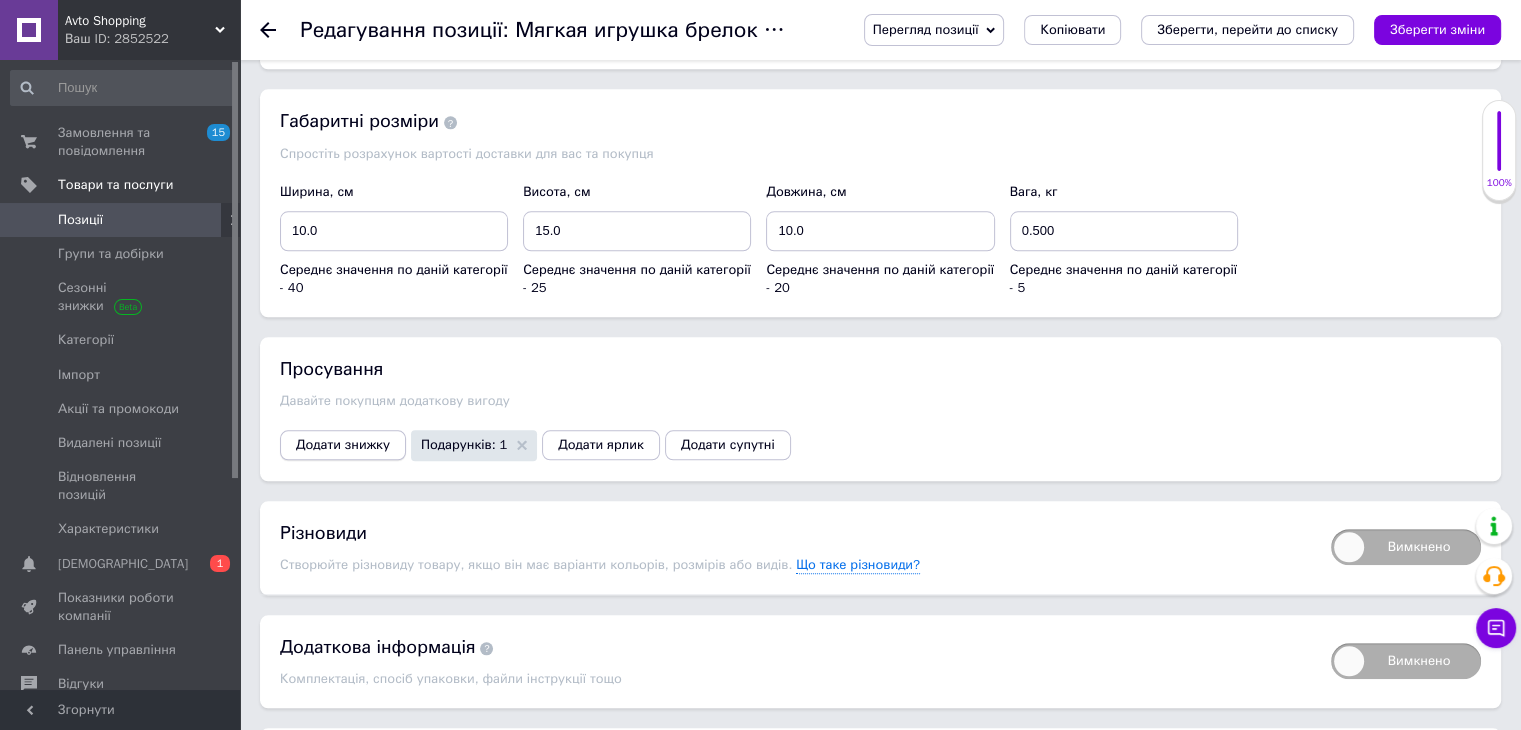 click on "Додати знижку" at bounding box center [343, 445] 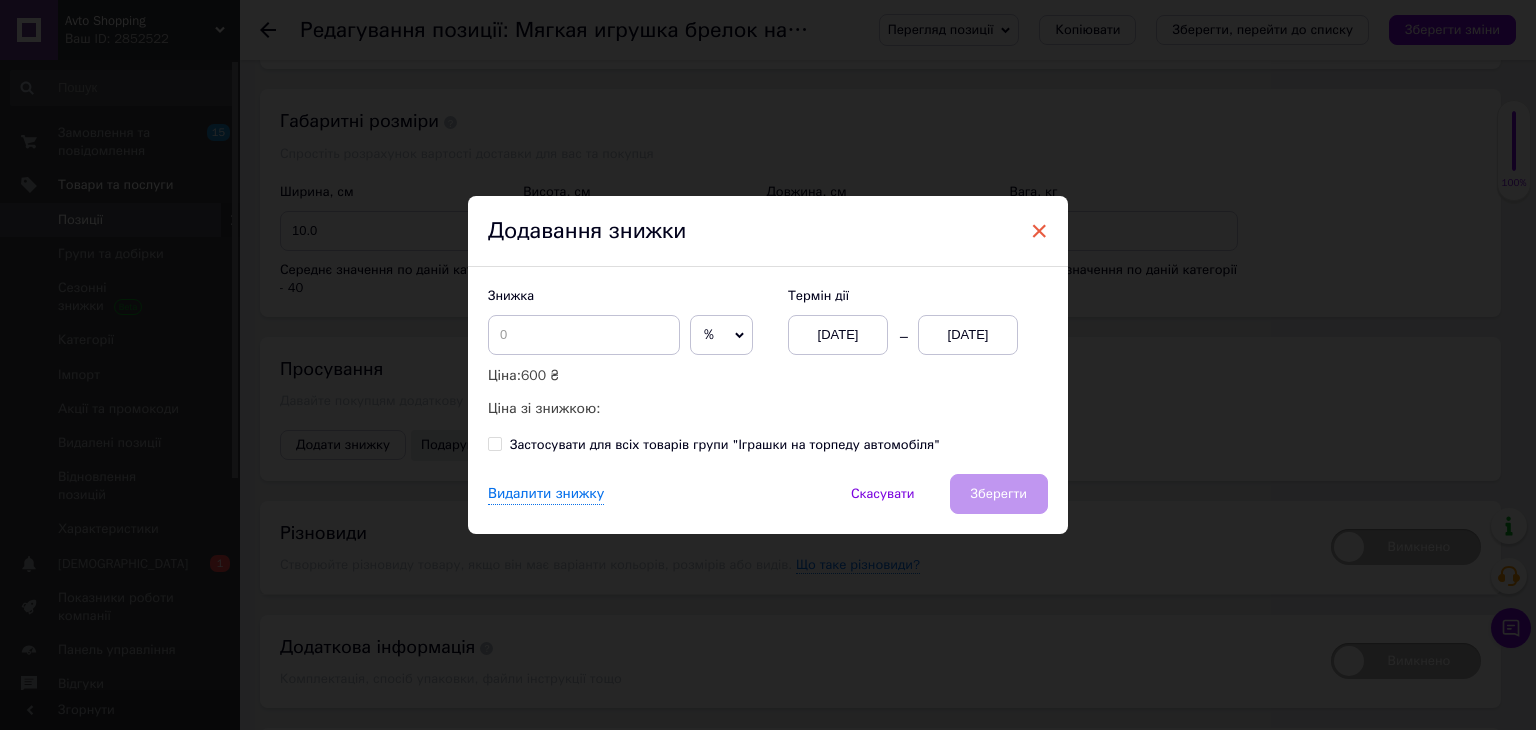click on "×" at bounding box center [1039, 231] 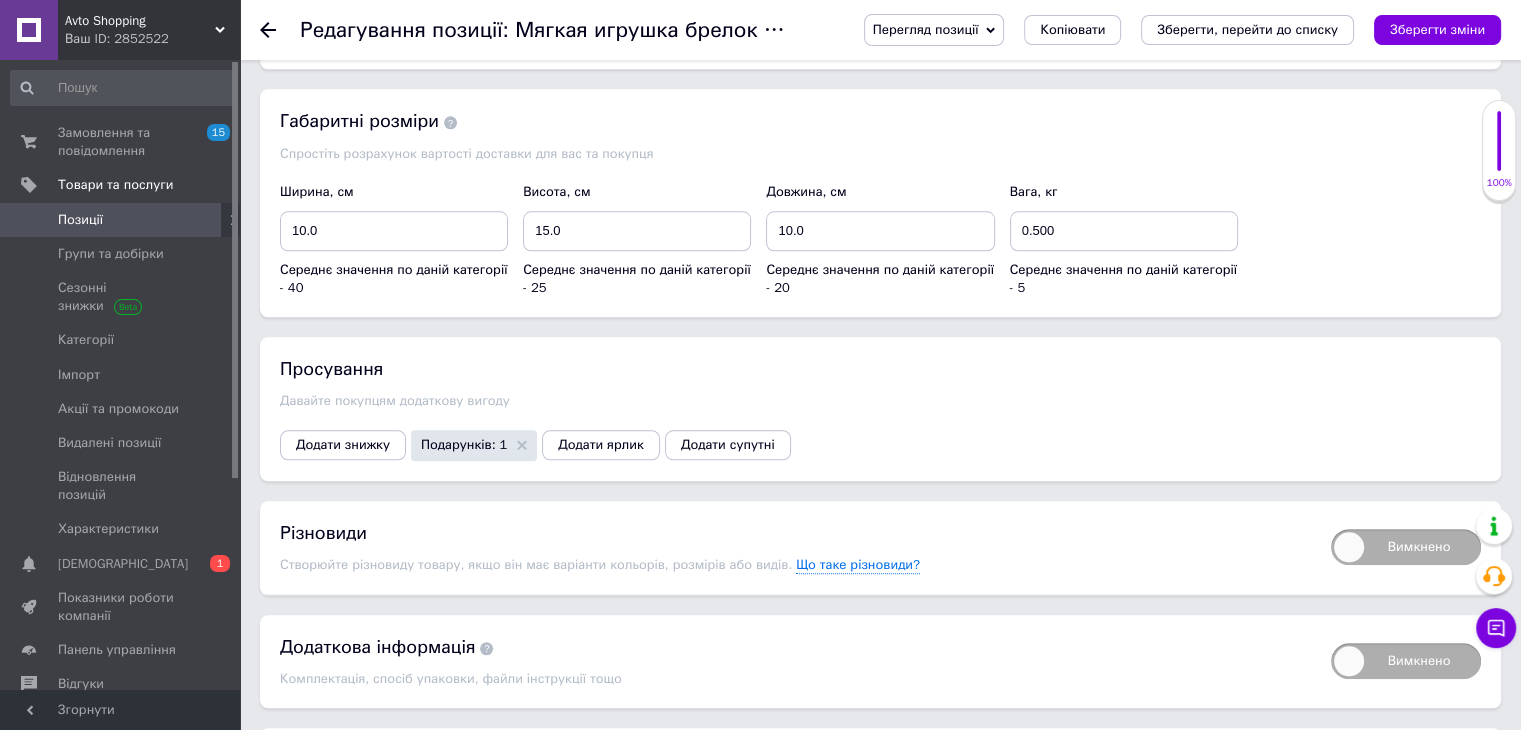 click on "Висота, см 15.0 Середнє значення по даній категорії - 25" at bounding box center [637, 240] 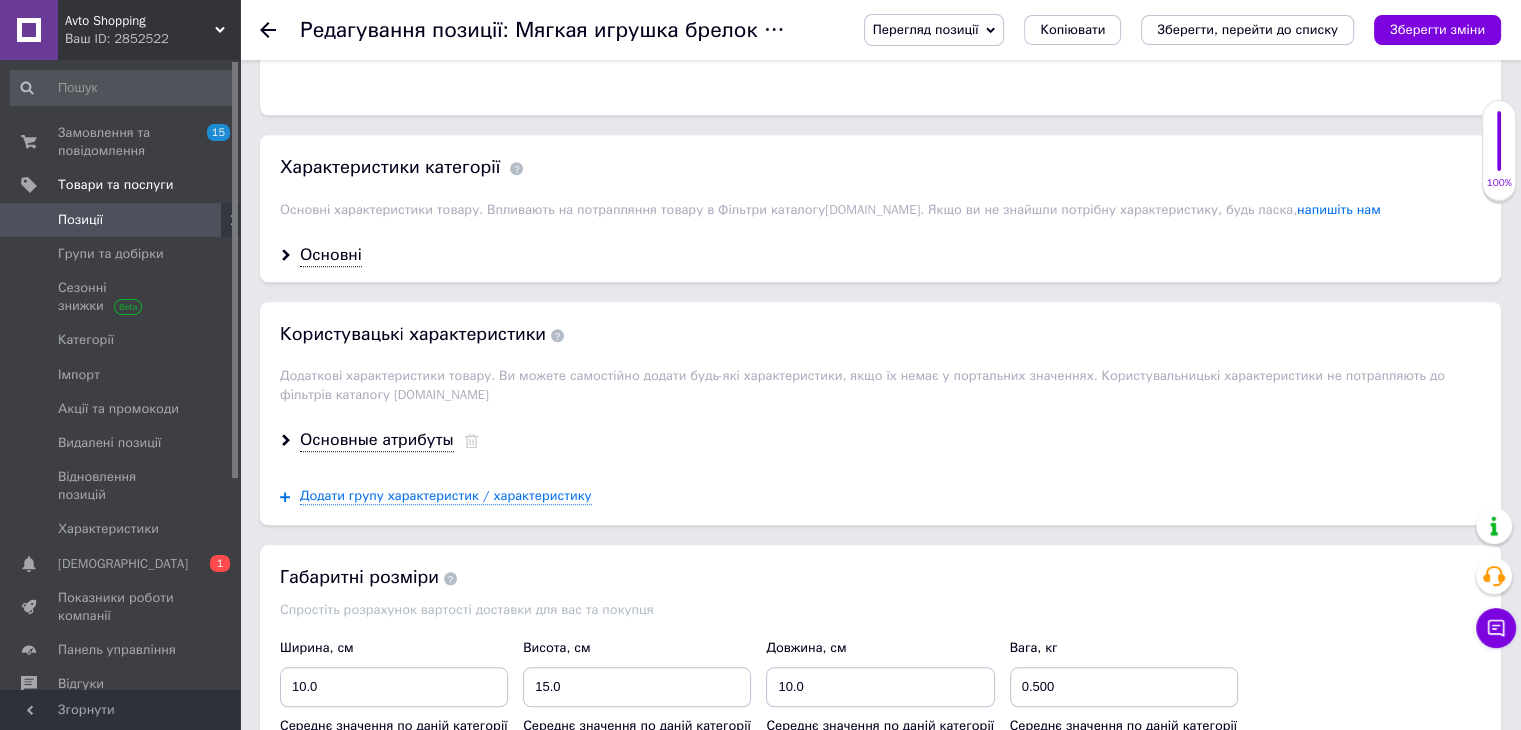 scroll, scrollTop: 1400, scrollLeft: 0, axis: vertical 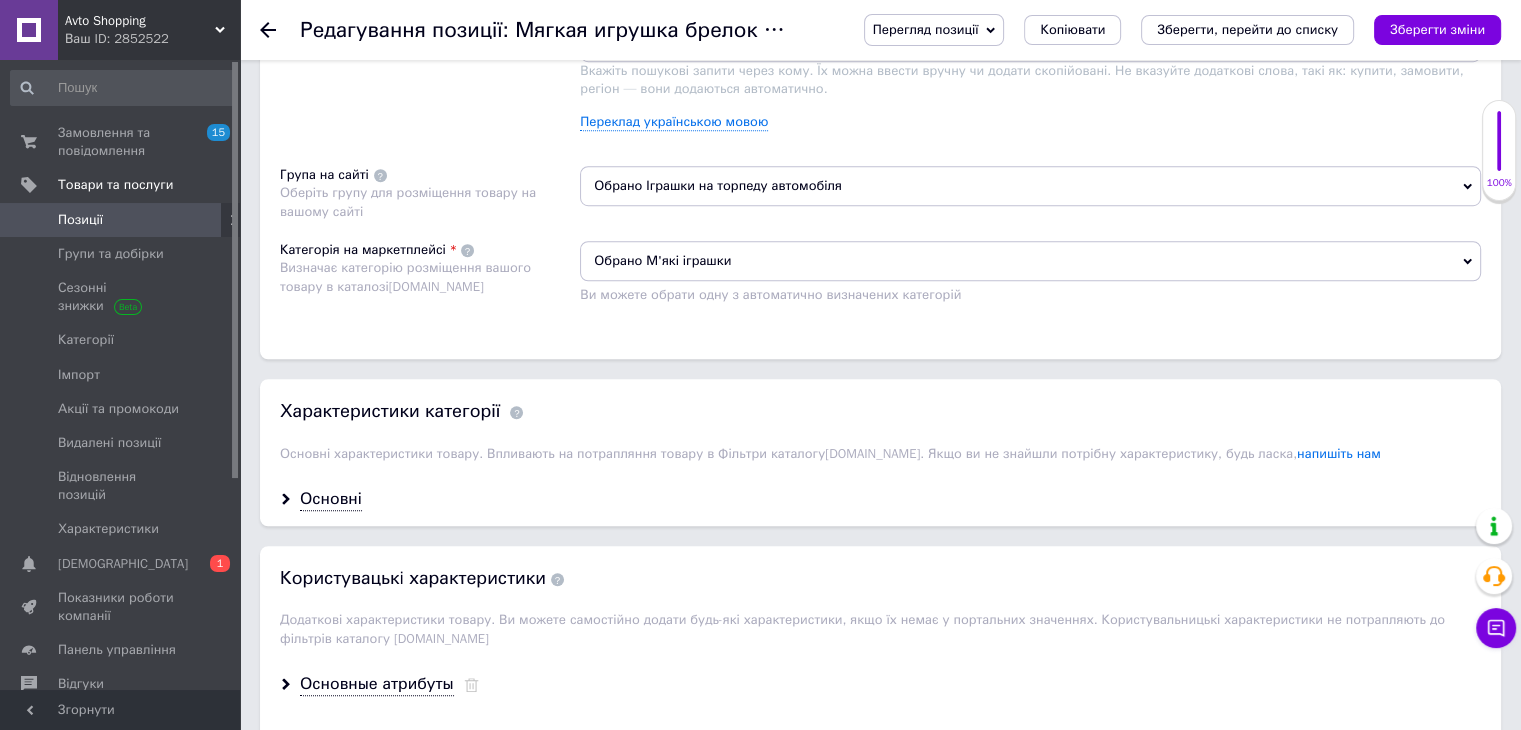 click on "Перегляд позиції" at bounding box center [934, 30] 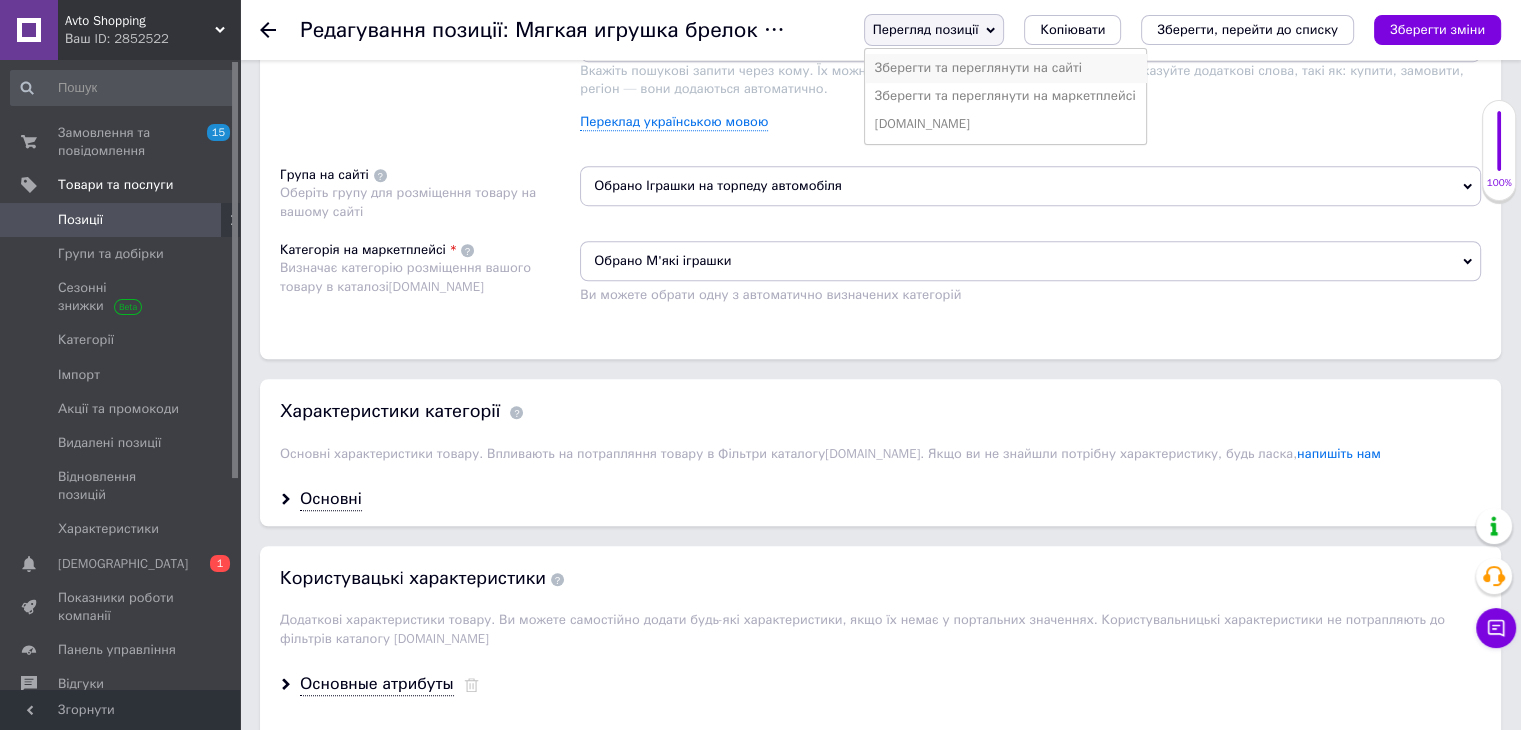 click on "Зберегти та переглянути на сайті" at bounding box center (1005, 68) 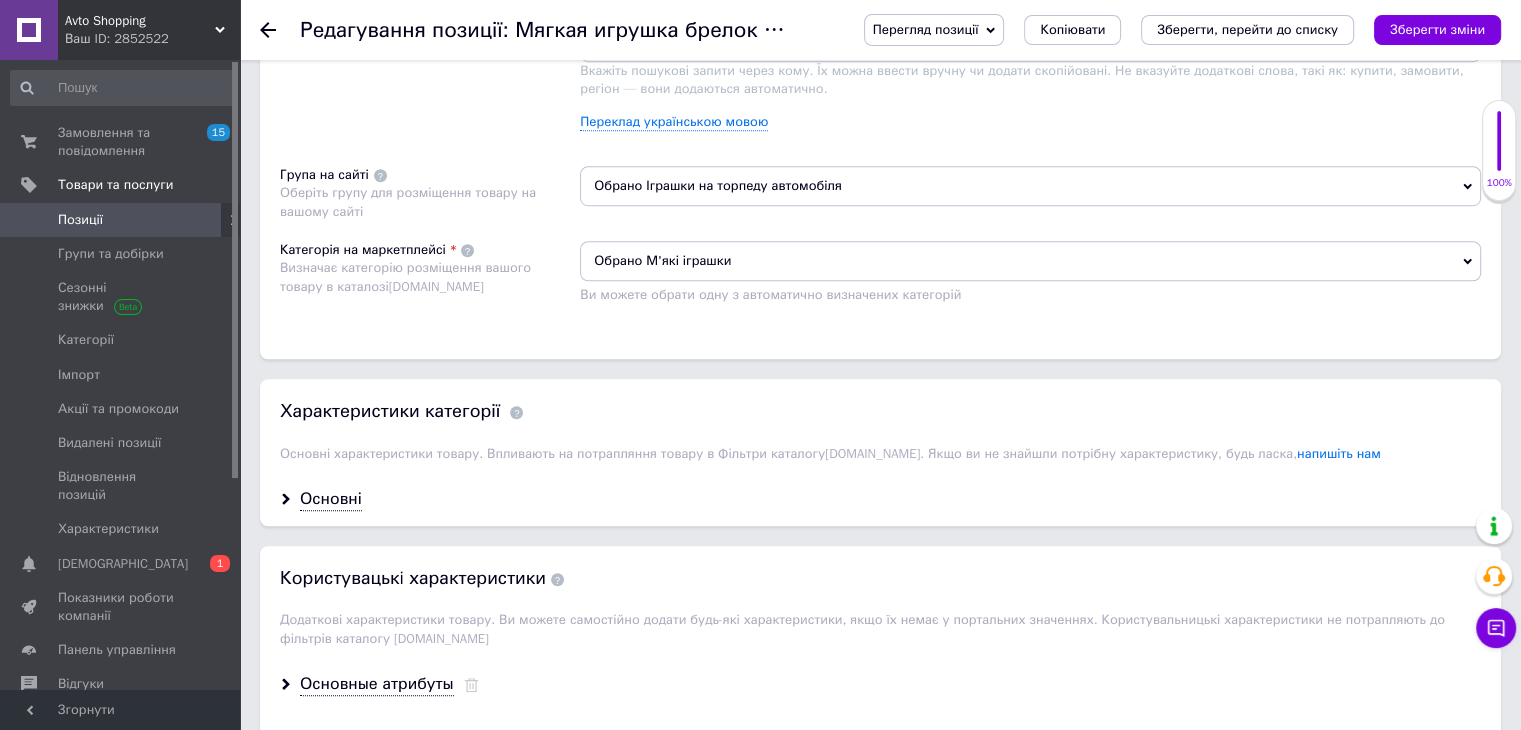 click 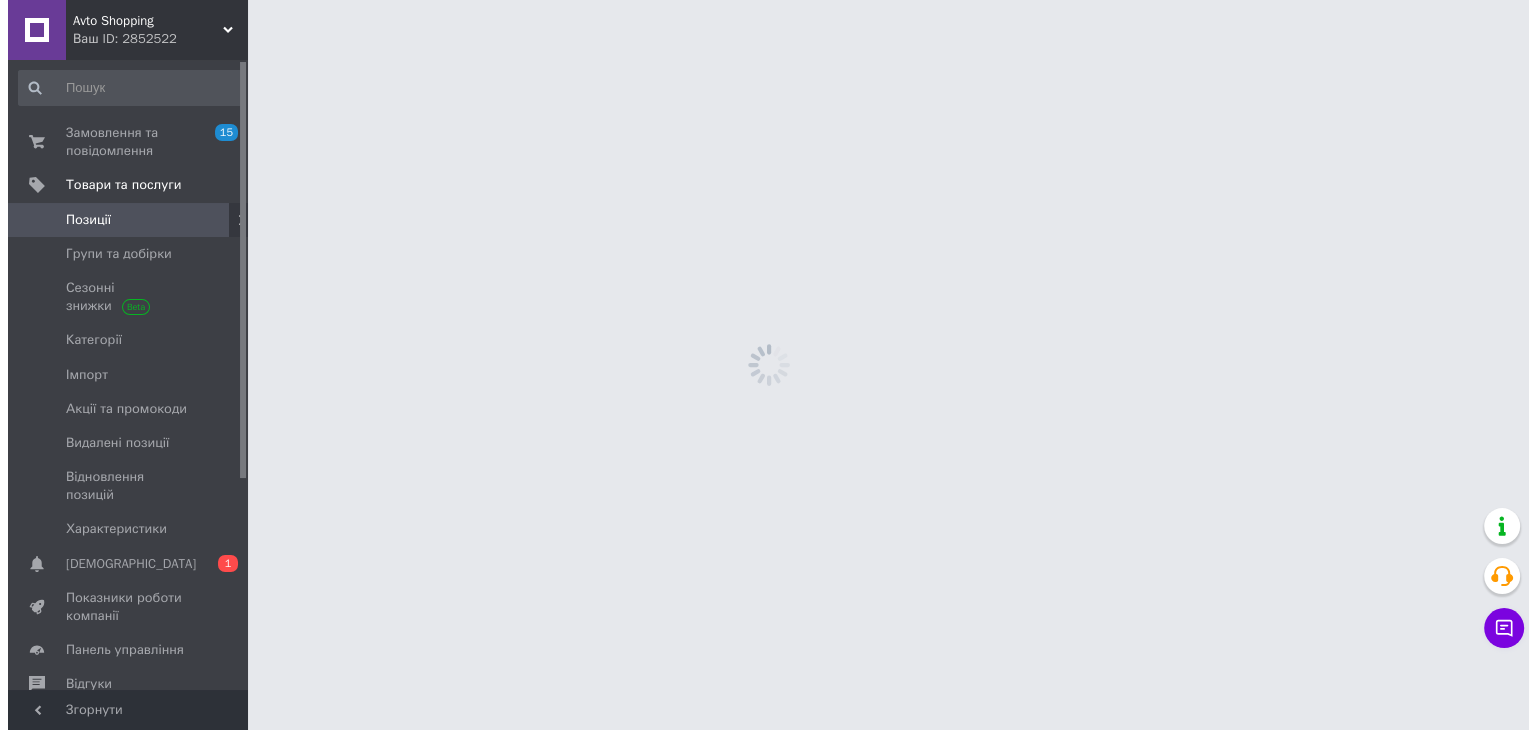 scroll, scrollTop: 0, scrollLeft: 0, axis: both 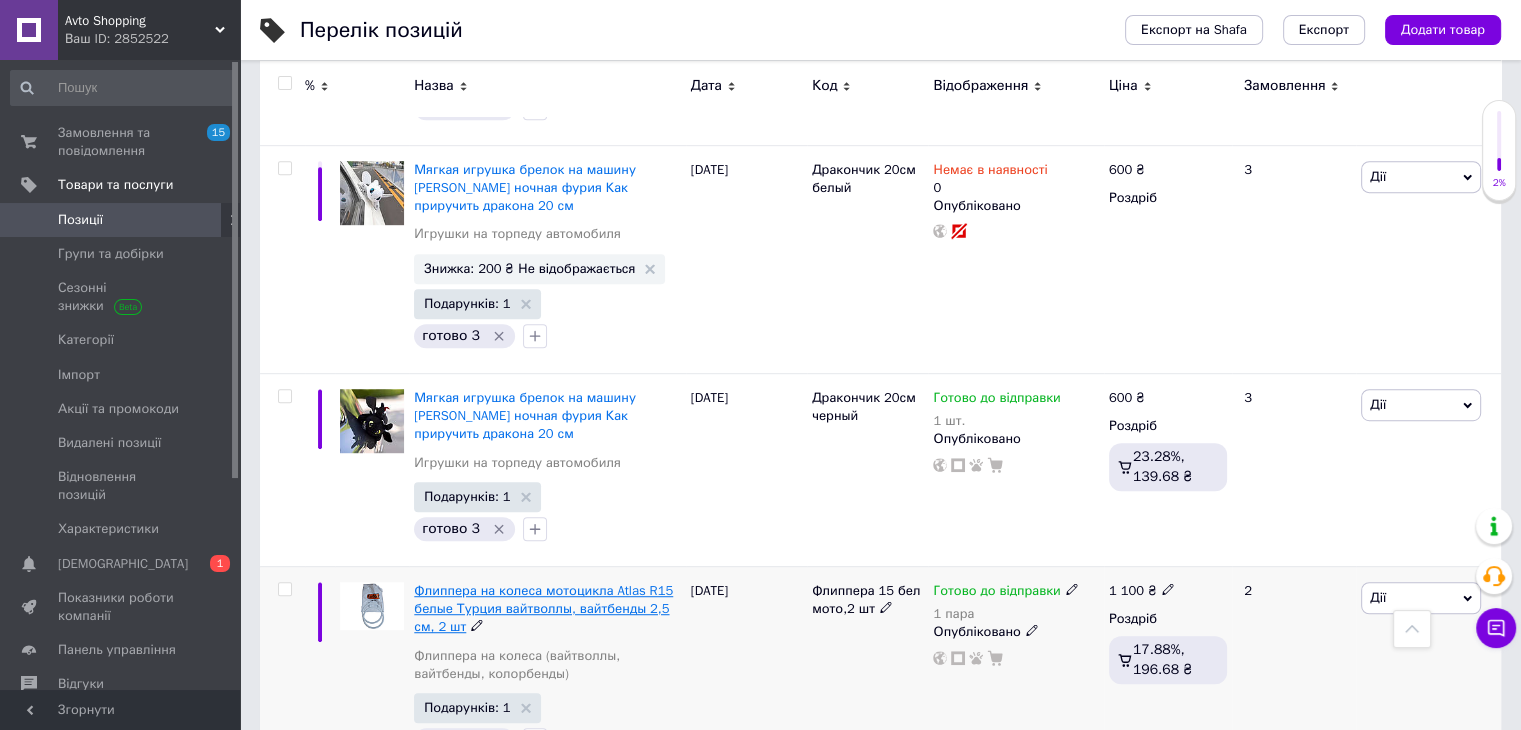 click on "Флиппера на колеса мотоцикла Atlas R15 белые Турция вайтволлы, вайтбенды 2,5 см, 2 шт" at bounding box center (543, 608) 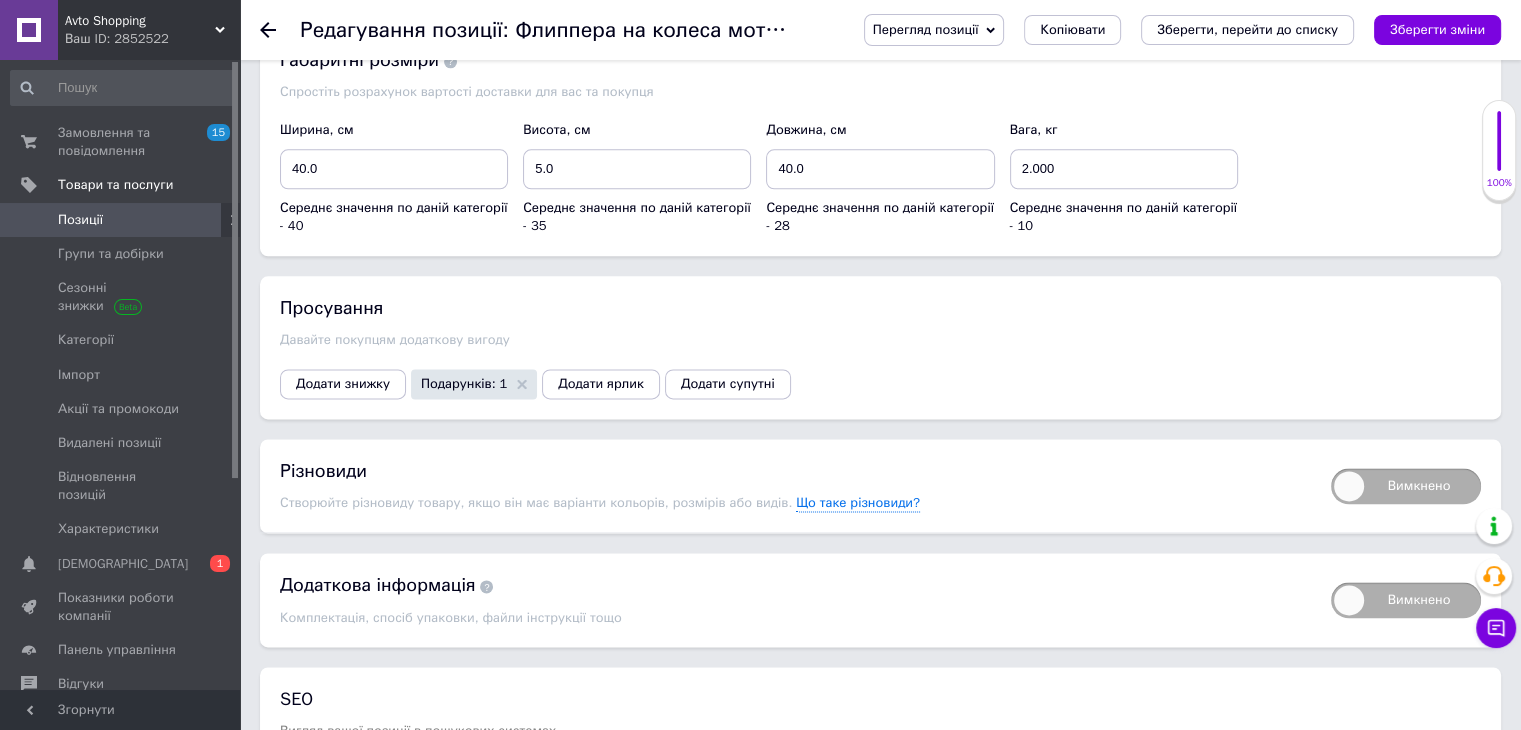 scroll, scrollTop: 2600, scrollLeft: 0, axis: vertical 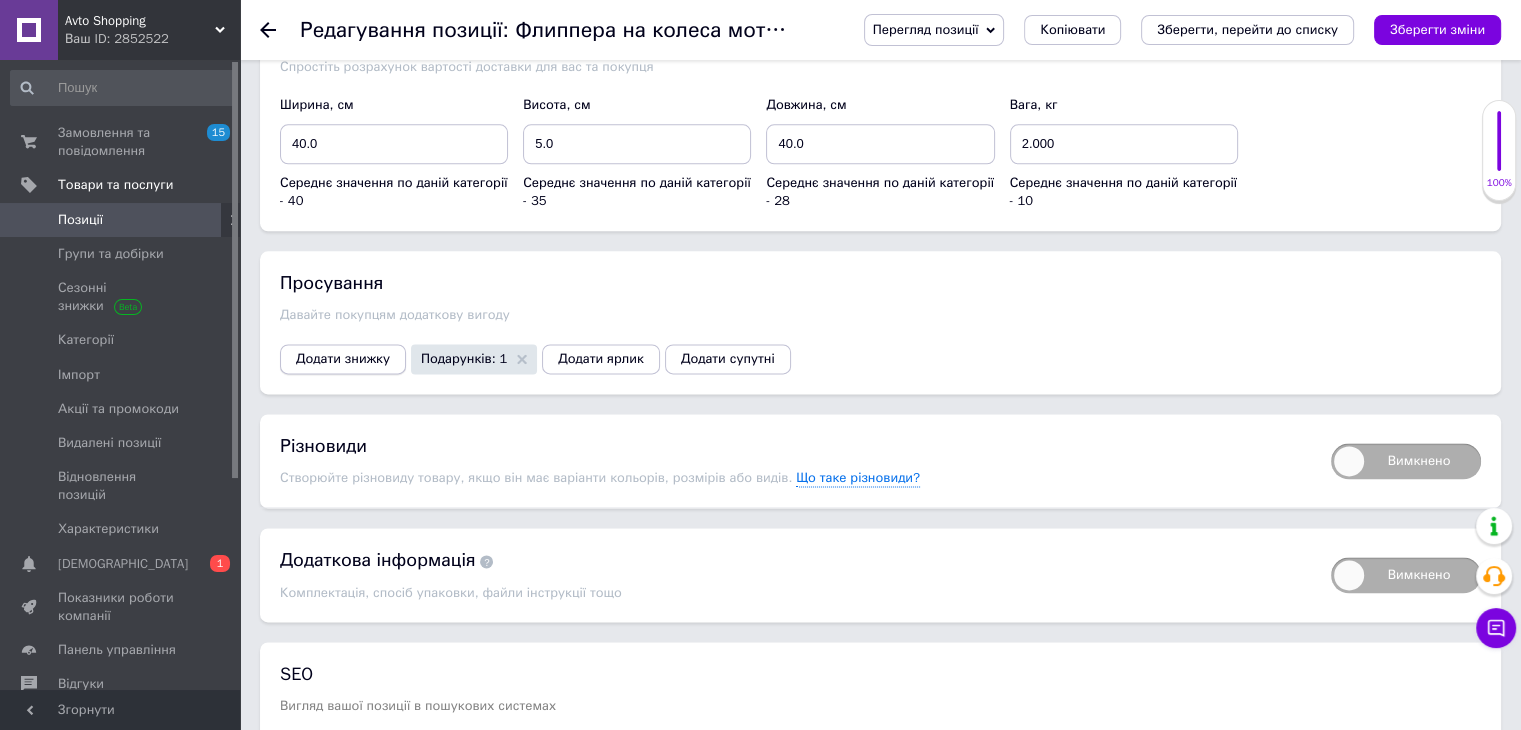 click on "Додати знижку" at bounding box center (343, 359) 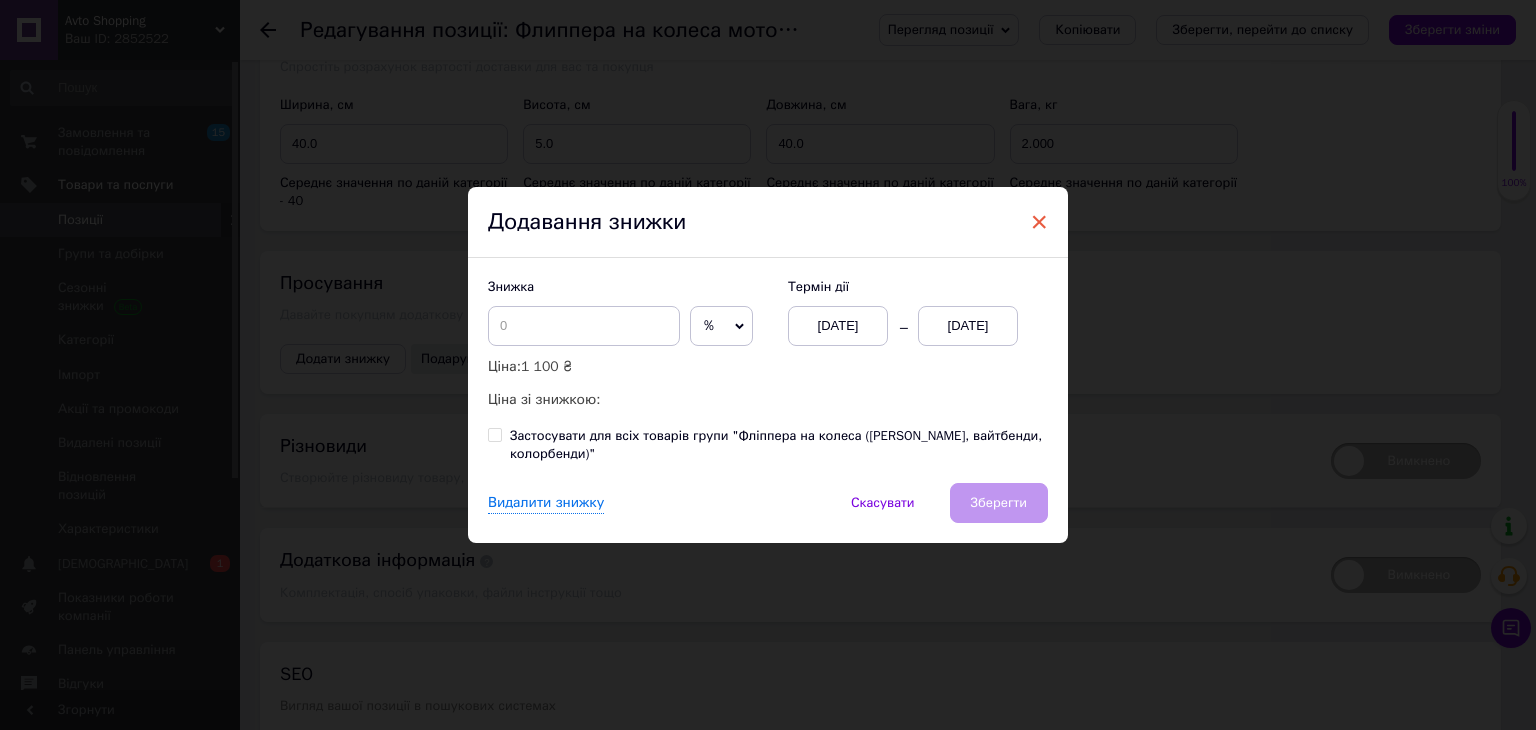 click on "×" at bounding box center (1039, 222) 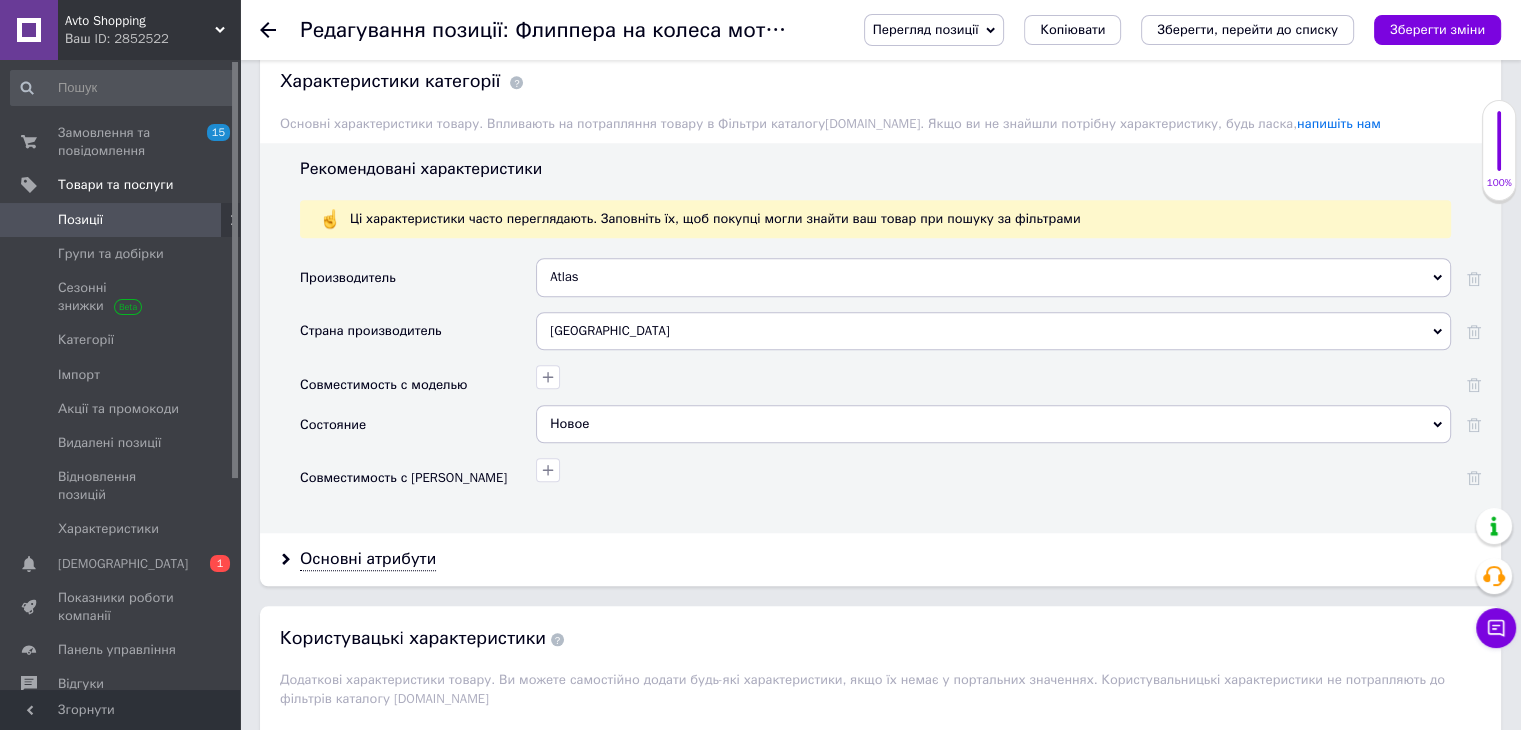 scroll, scrollTop: 1200, scrollLeft: 0, axis: vertical 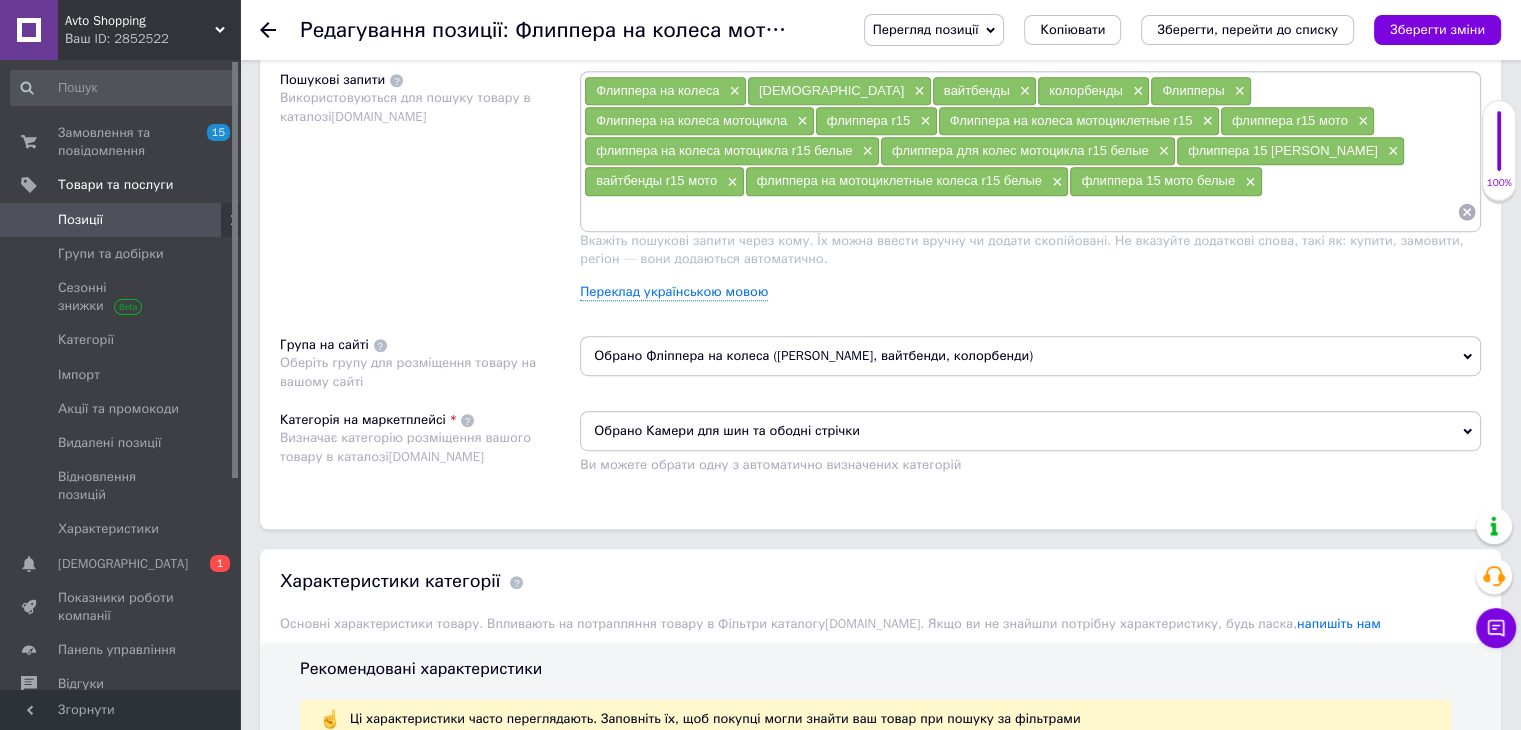 click on "Перегляд позиції" at bounding box center [926, 29] 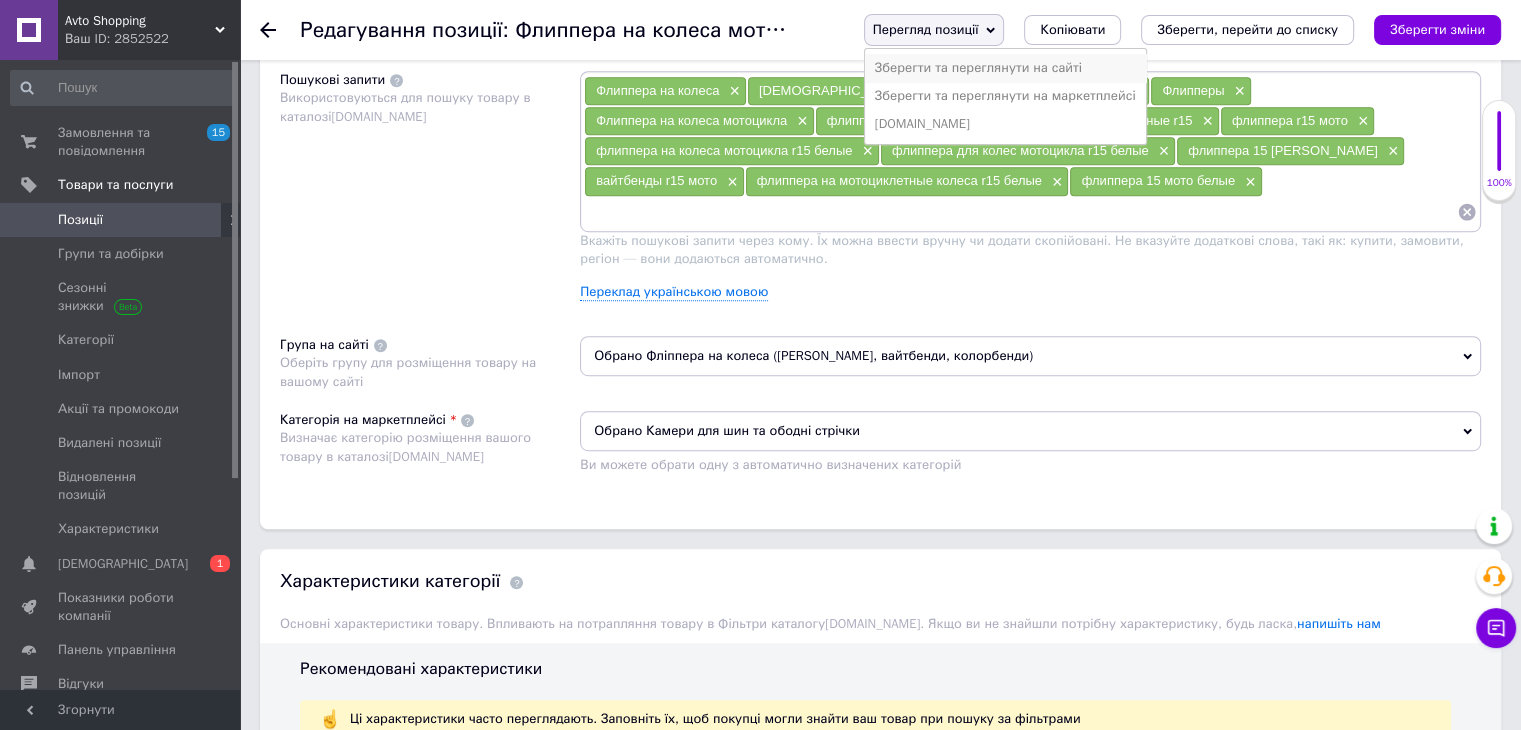 click on "Зберегти та переглянути на сайті" at bounding box center (1005, 68) 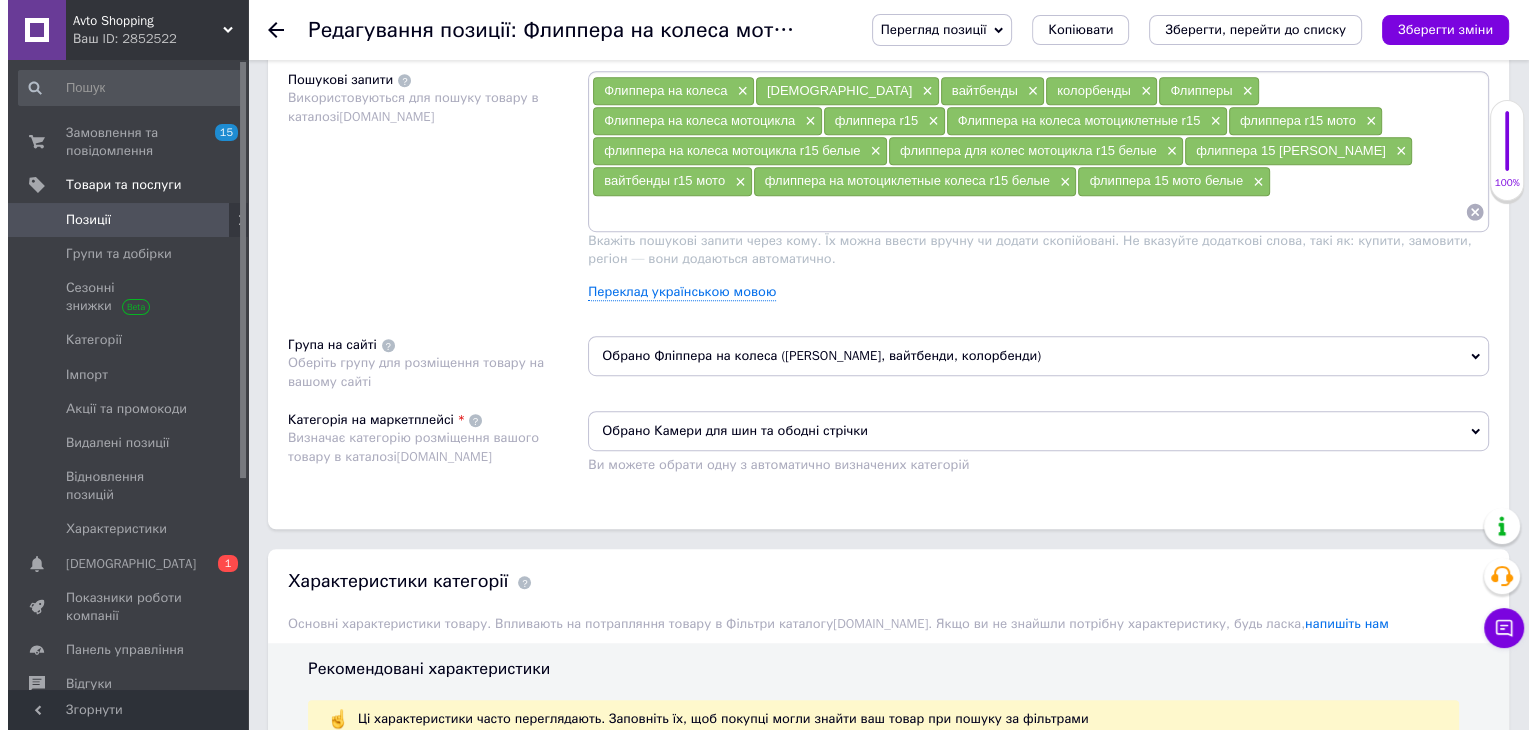 scroll, scrollTop: 0, scrollLeft: 0, axis: both 